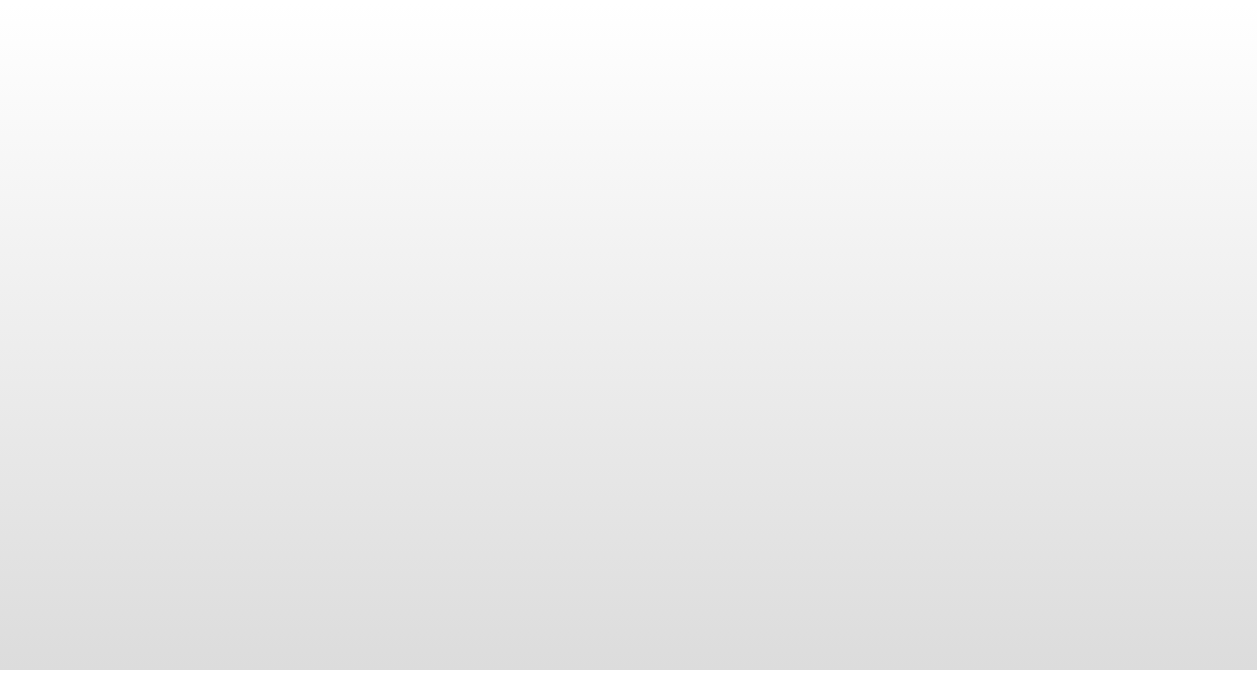 scroll, scrollTop: 0, scrollLeft: 0, axis: both 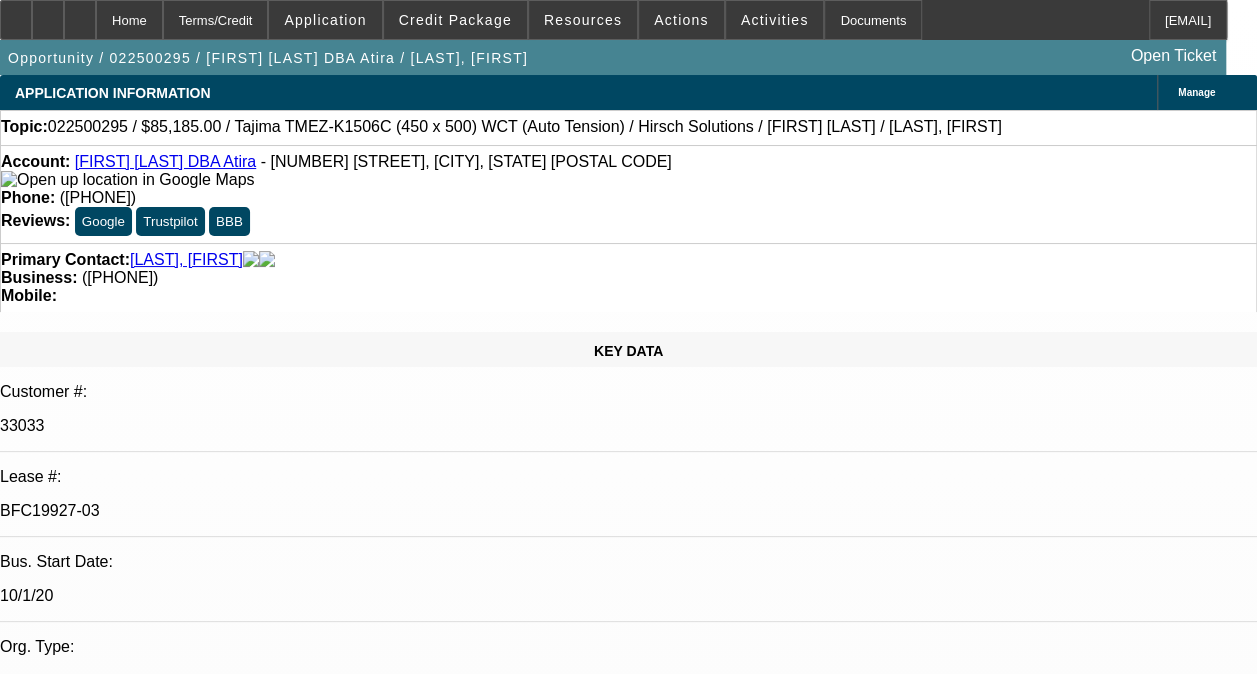 select on "0" 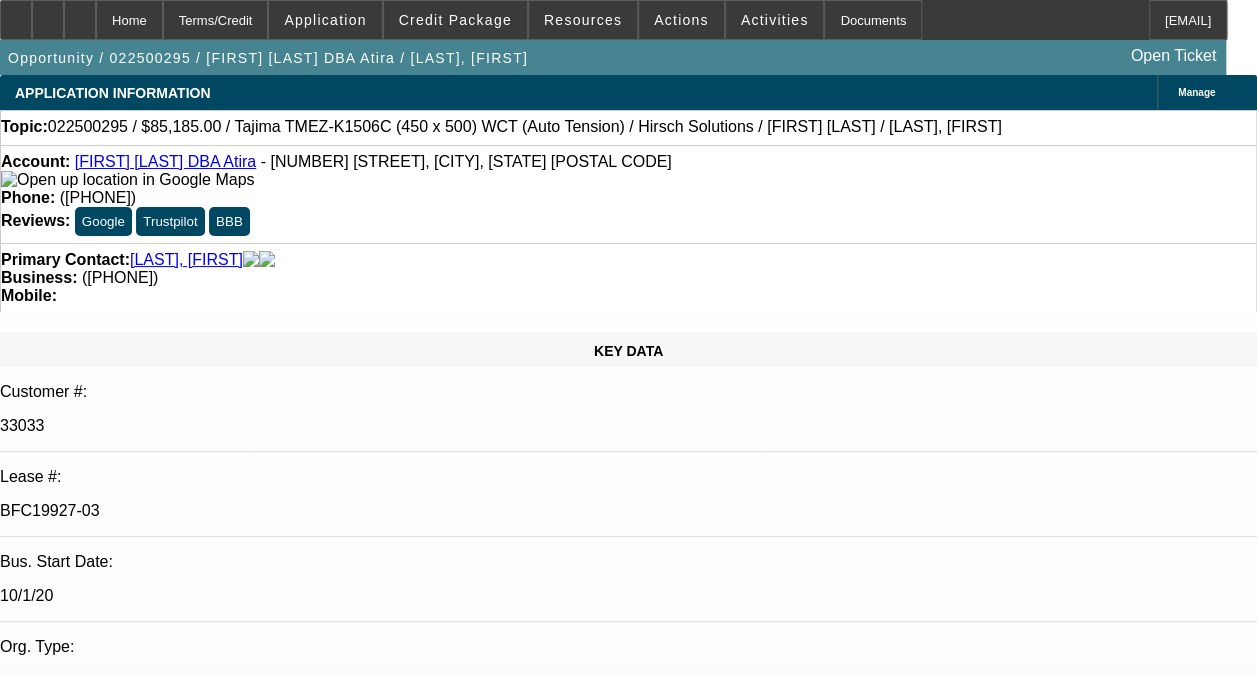select on "1" 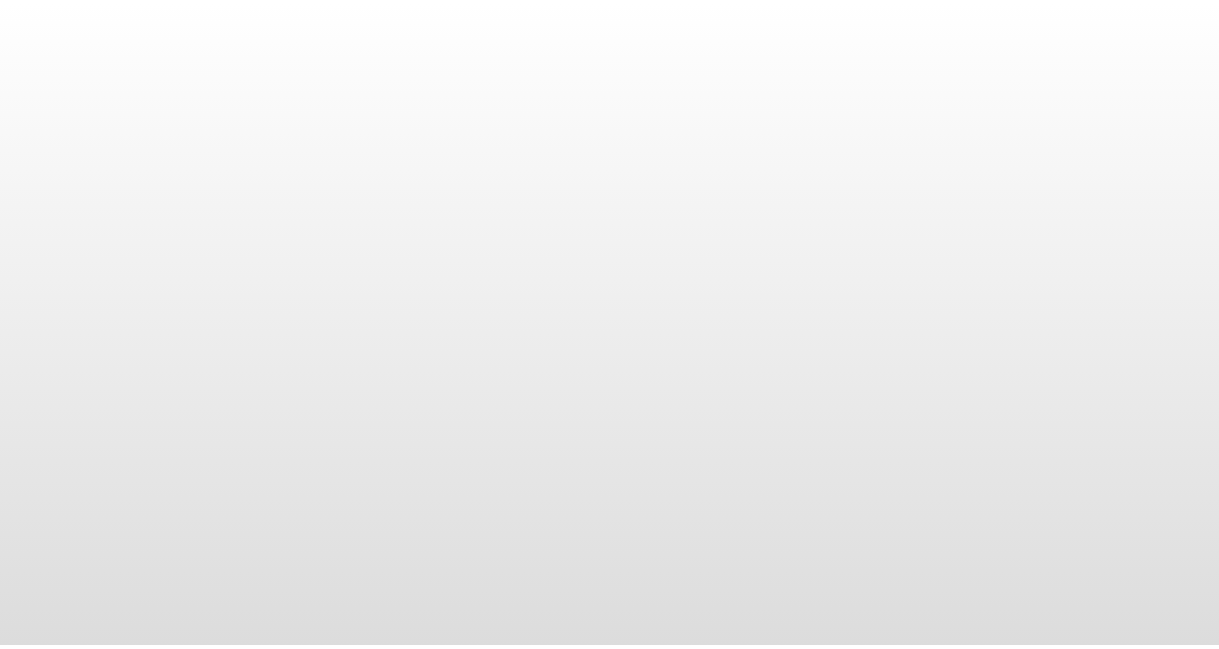 scroll, scrollTop: 0, scrollLeft: 0, axis: both 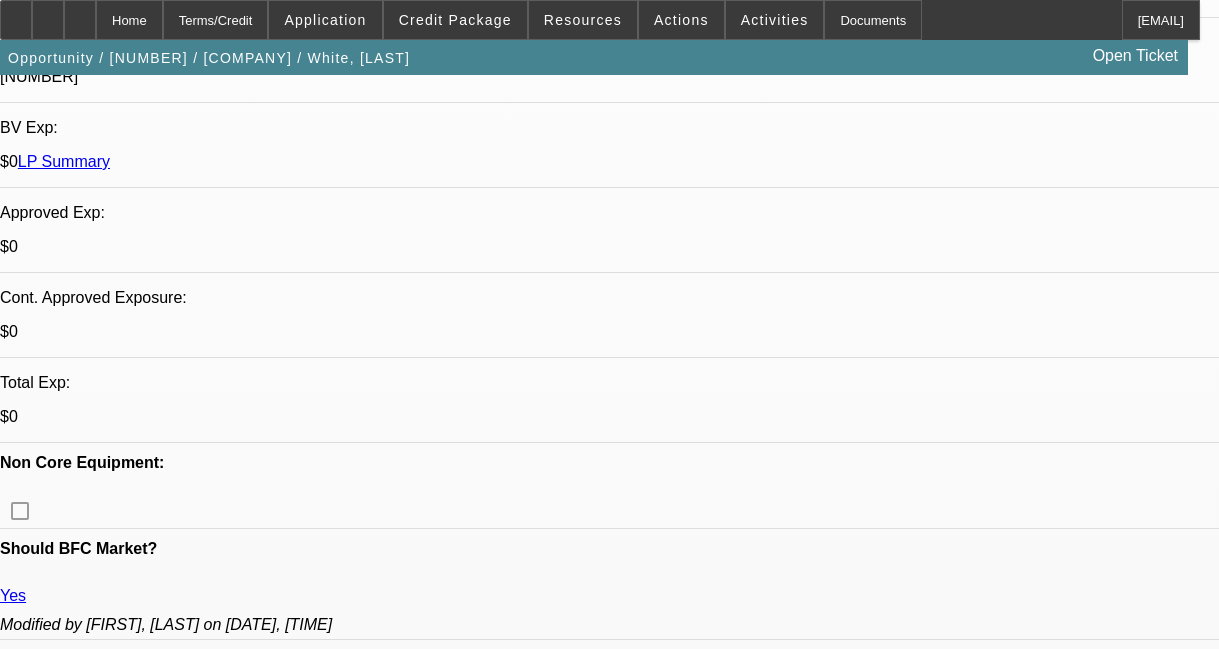 select on "0" 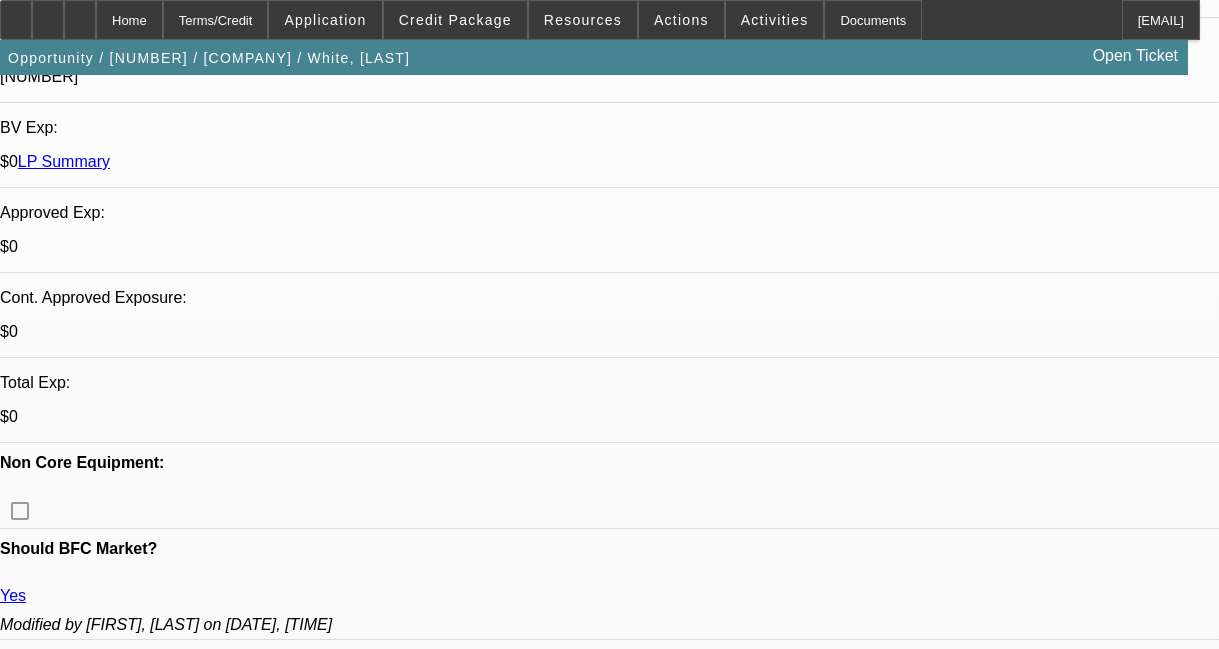select on "1" 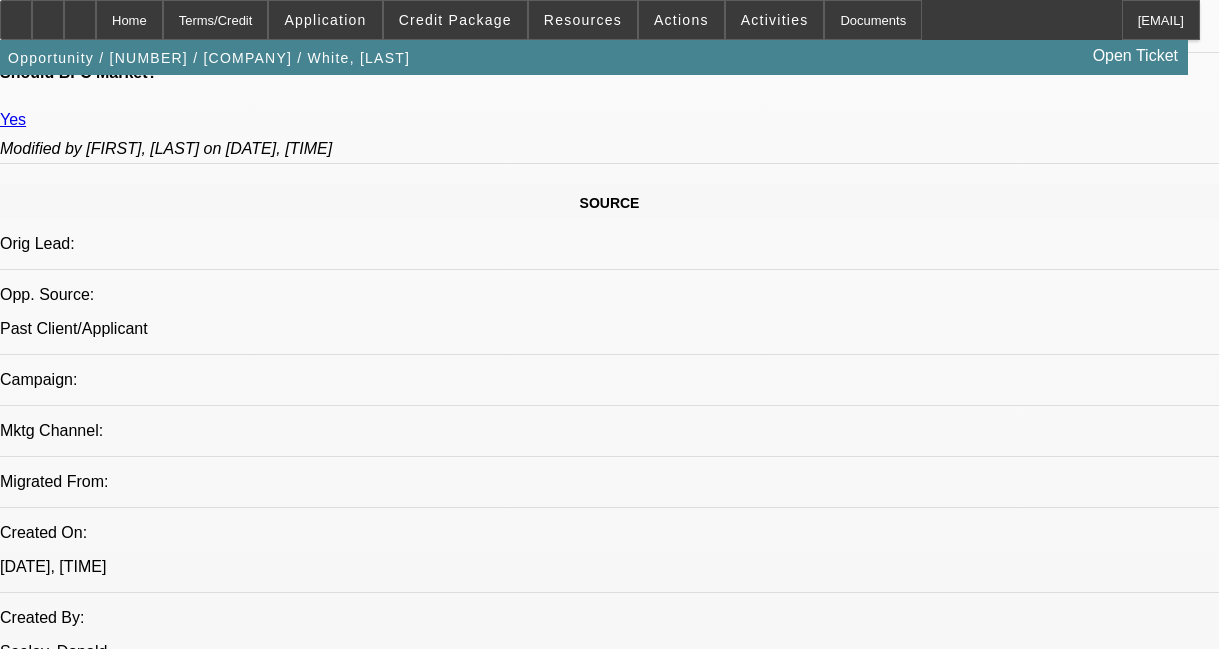 scroll, scrollTop: 1200, scrollLeft: 0, axis: vertical 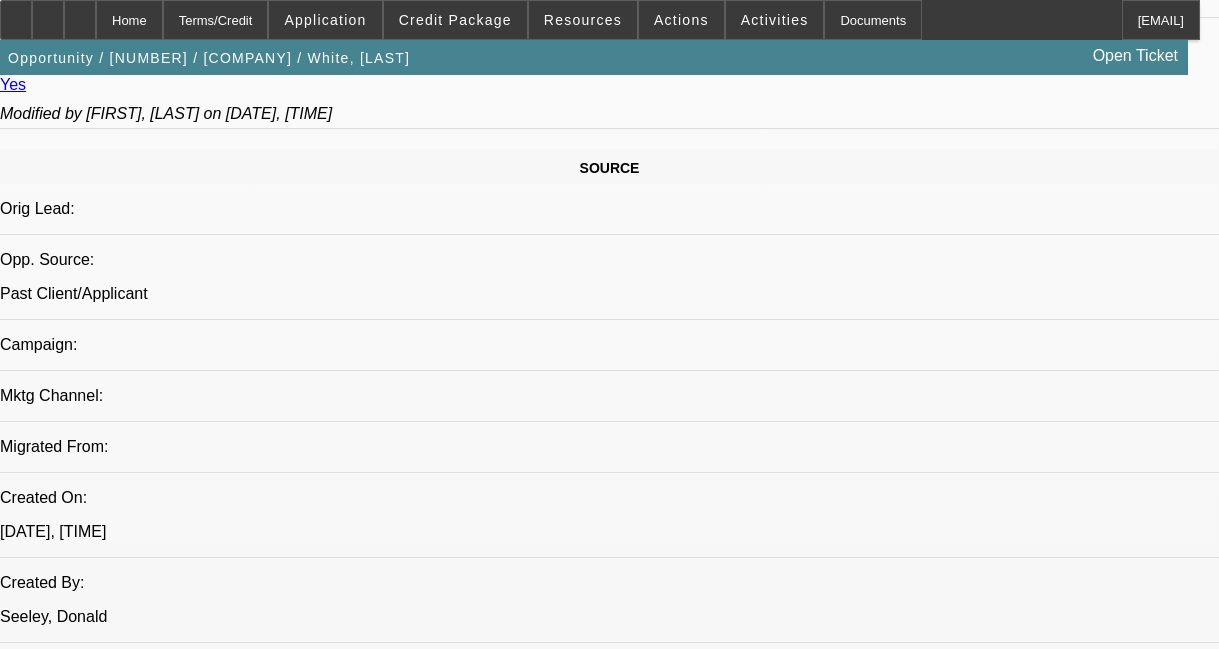 drag, startPoint x: 389, startPoint y: 520, endPoint x: 767, endPoint y: 555, distance: 379.6169 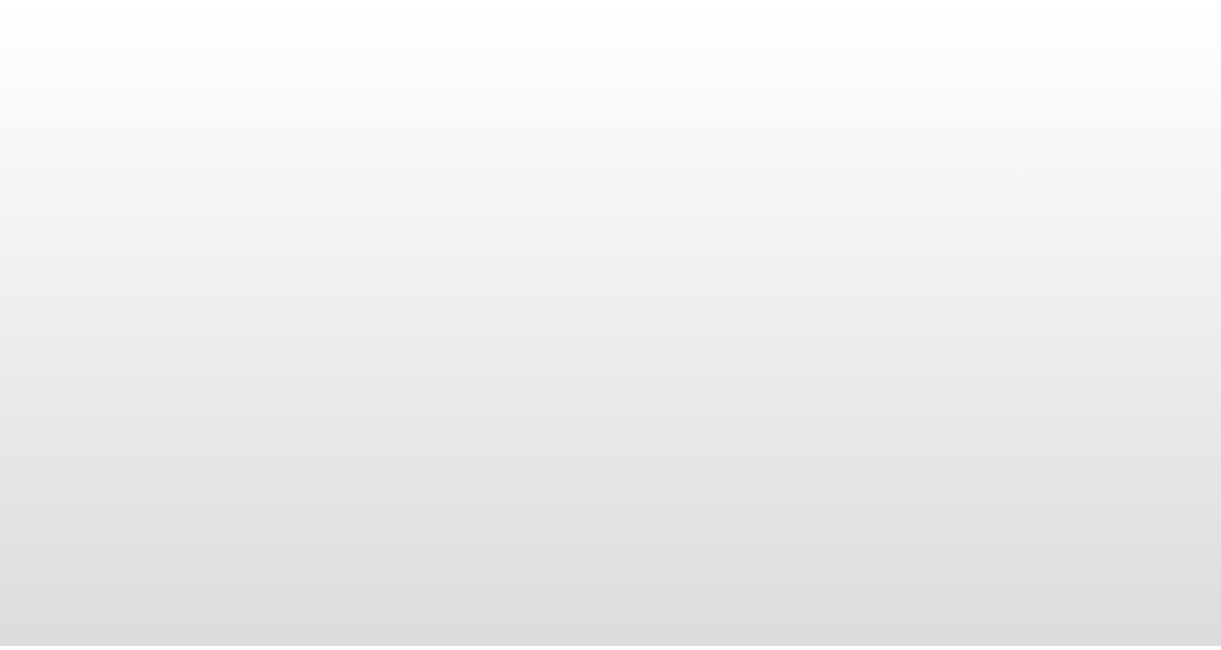 scroll, scrollTop: 0, scrollLeft: 0, axis: both 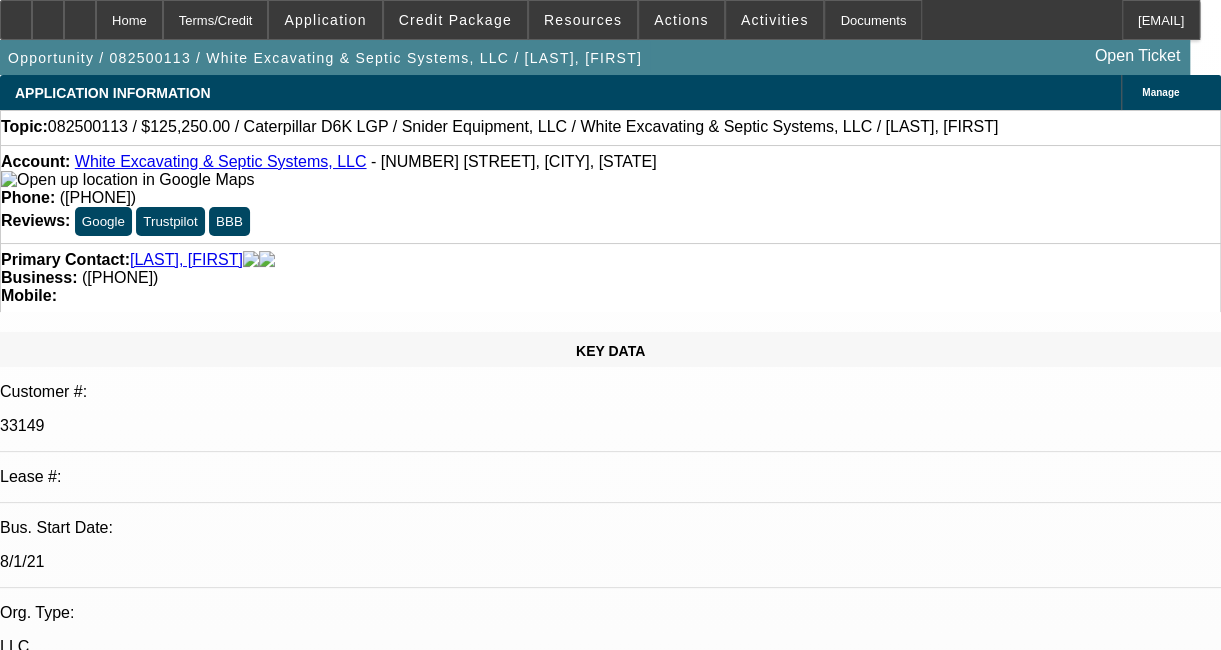 select on "0" 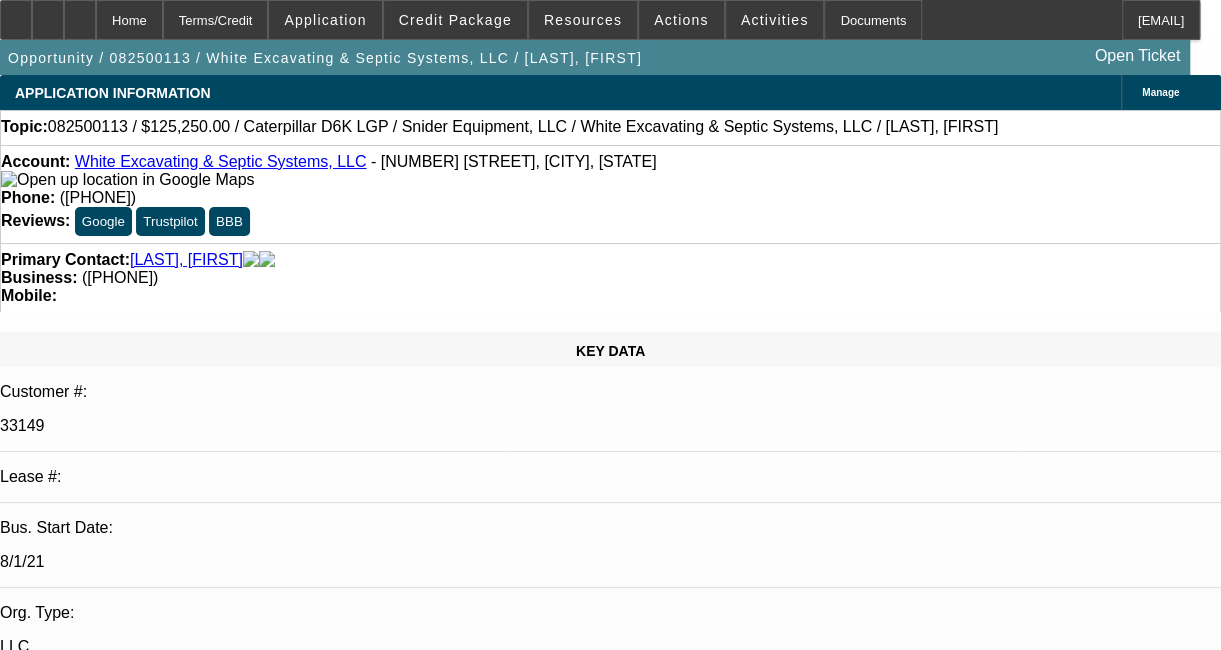 click on "Additional" at bounding box center (20, 7456) 